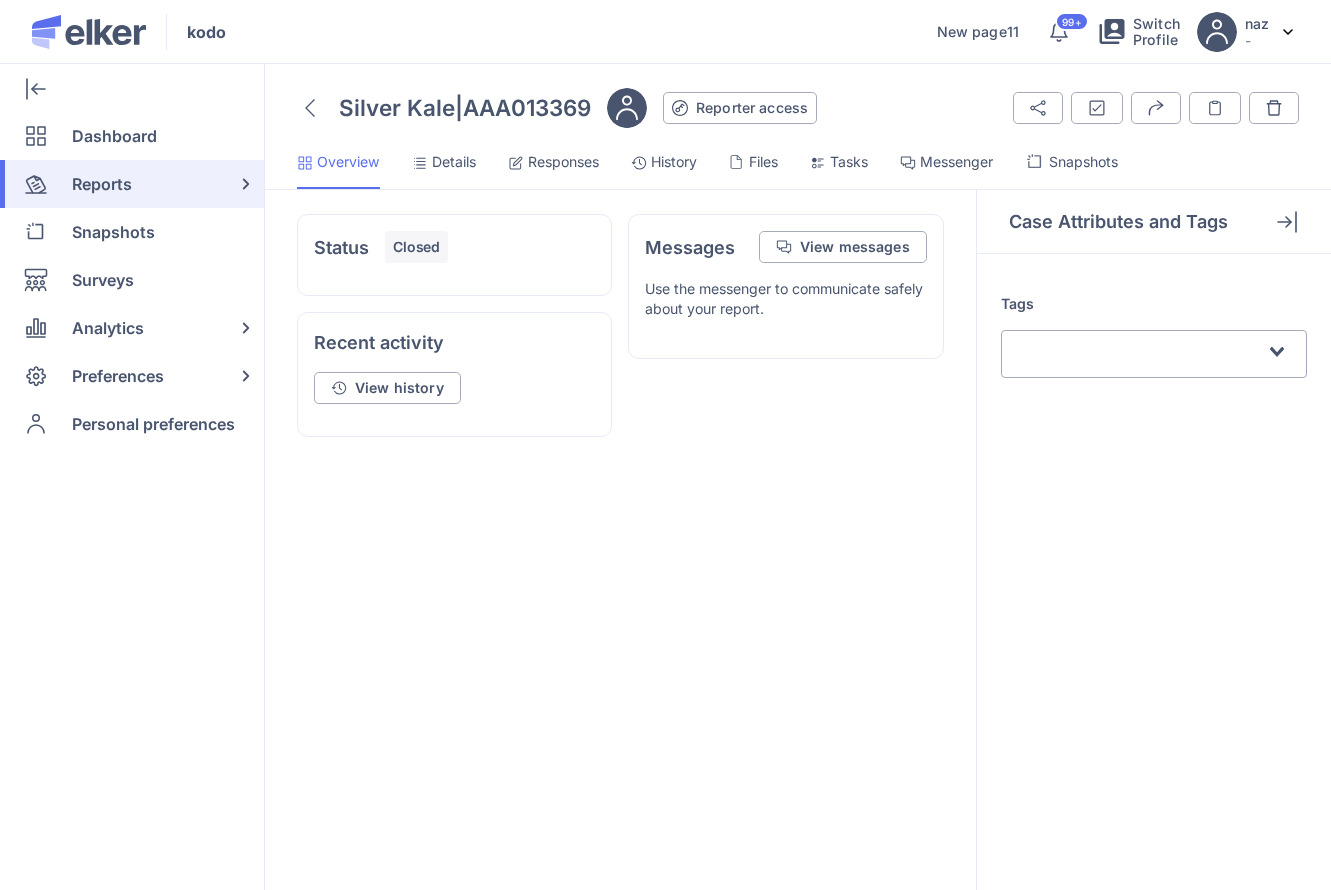 scroll, scrollTop: 0, scrollLeft: 0, axis: both 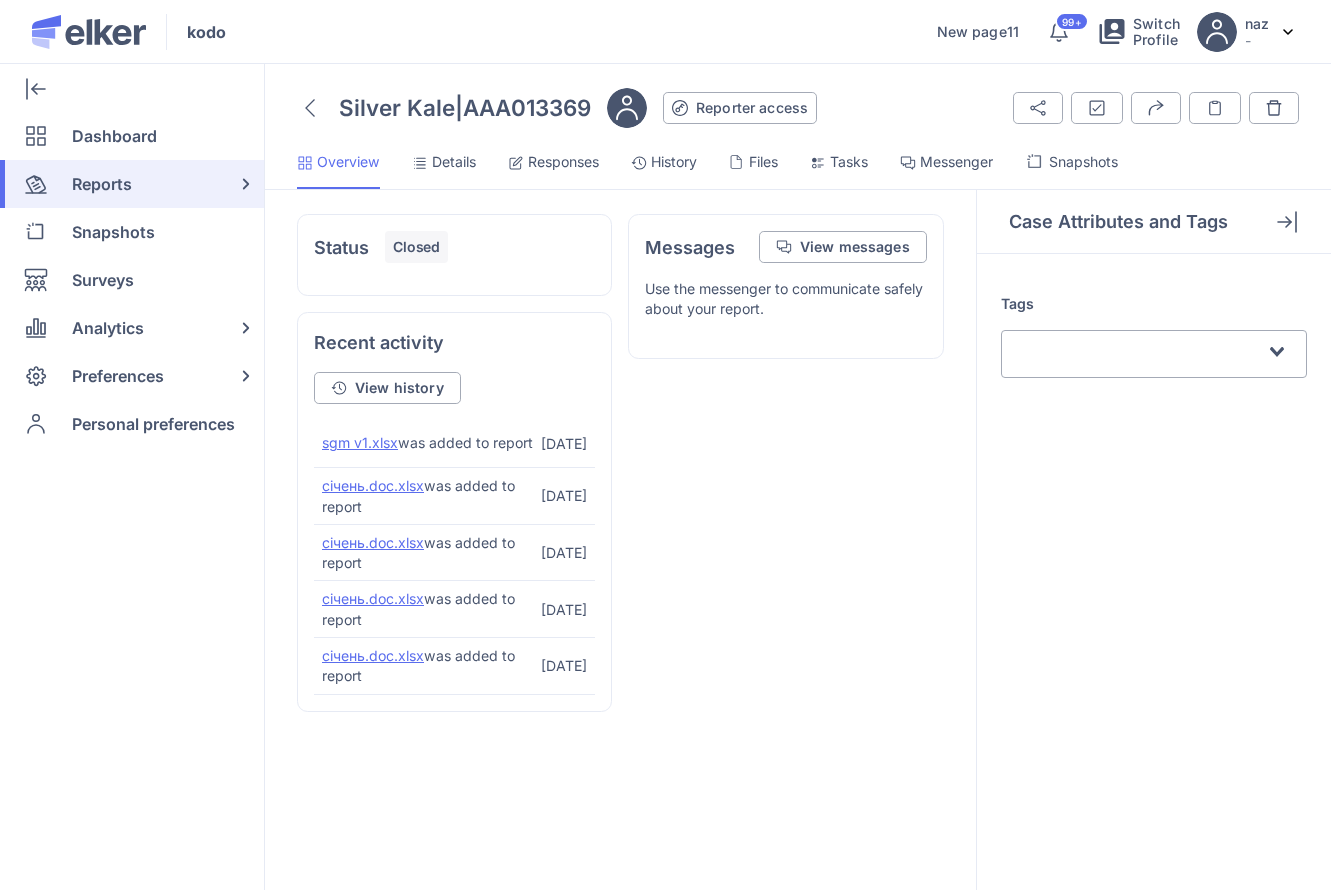 click on "Files" at bounding box center [763, 162] 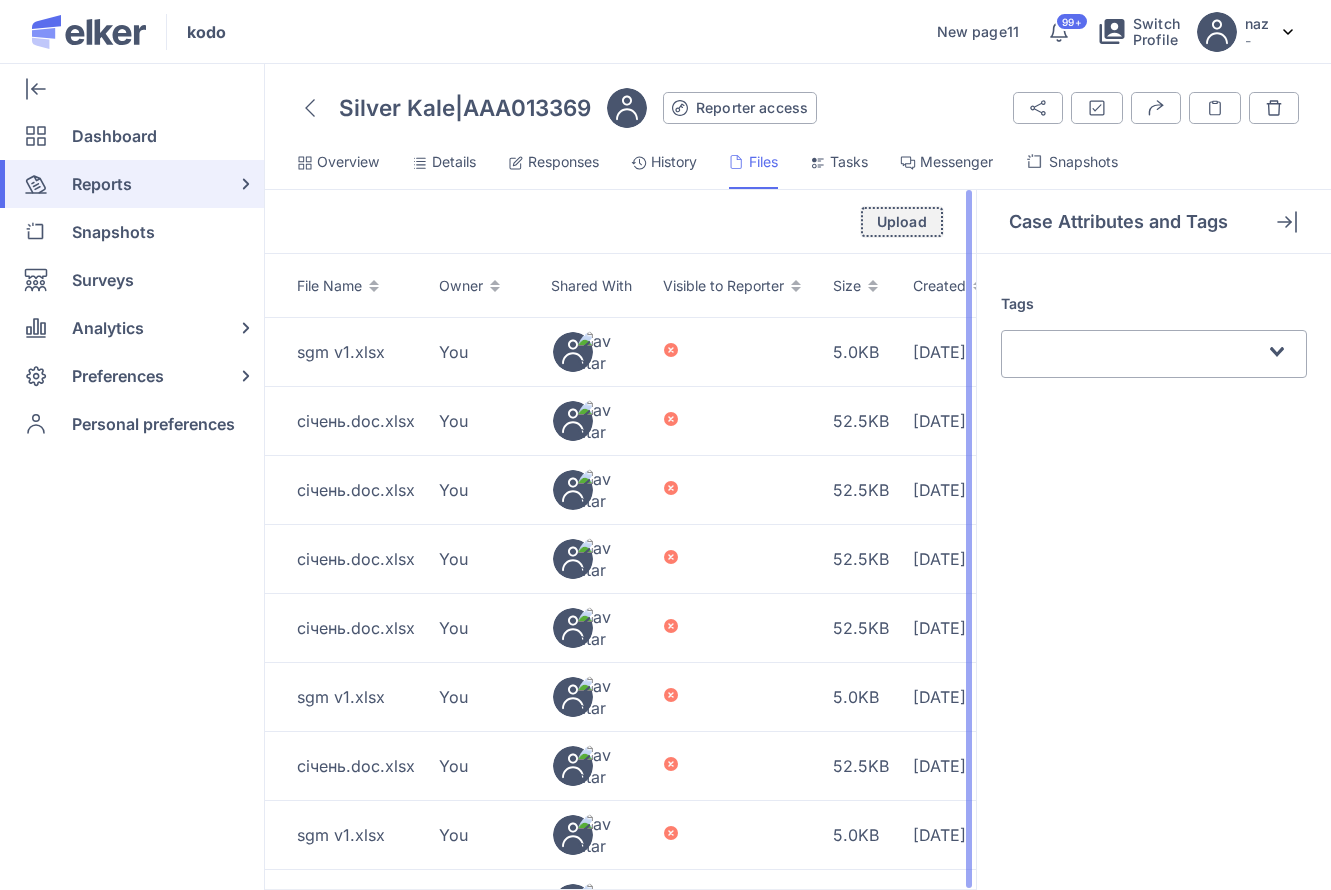 click on "Upload" at bounding box center (902, 222) 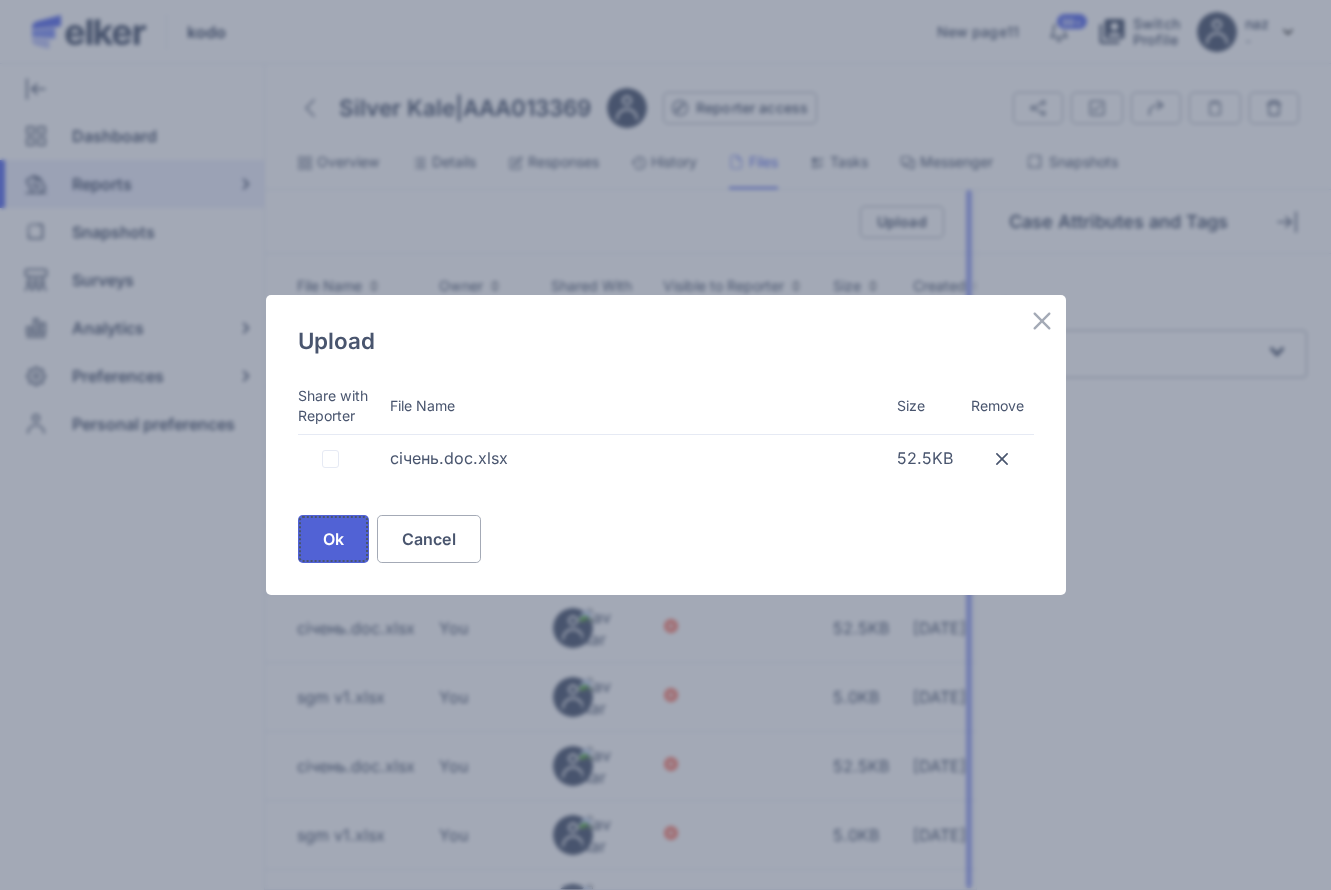 click on "Ok" at bounding box center [333, 539] 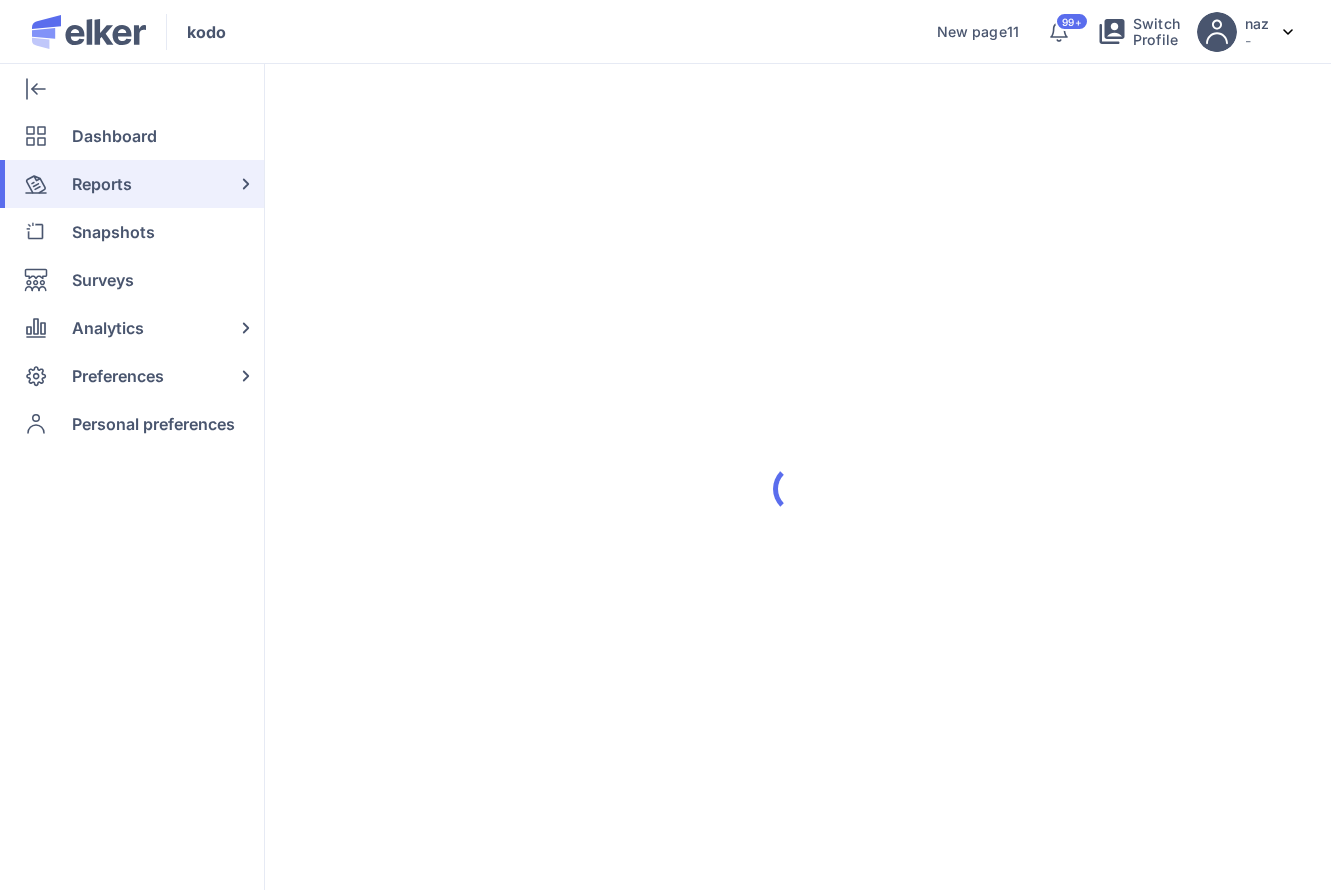 scroll, scrollTop: 0, scrollLeft: 0, axis: both 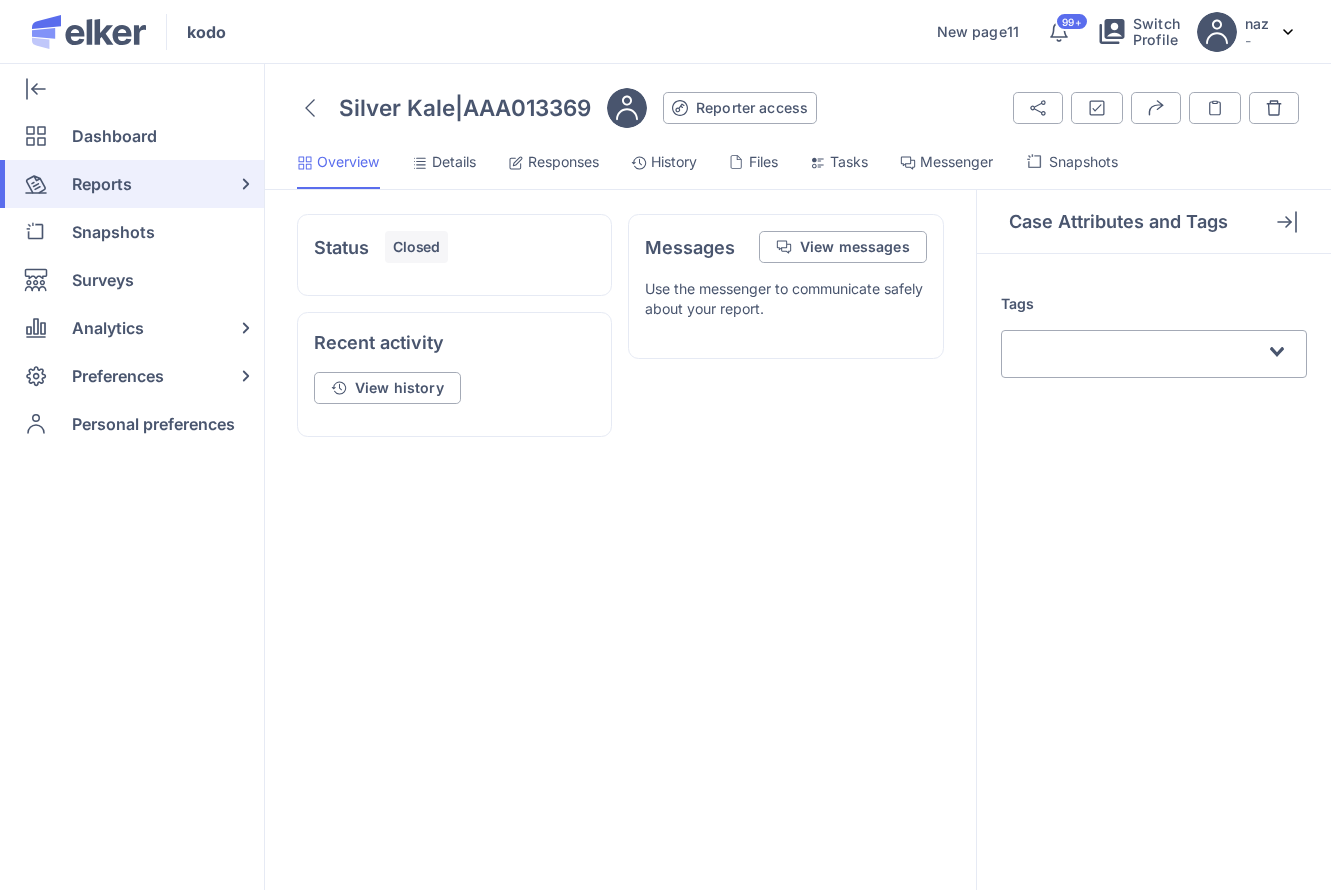 click on "Tags Loading..." at bounding box center (1154, 572) 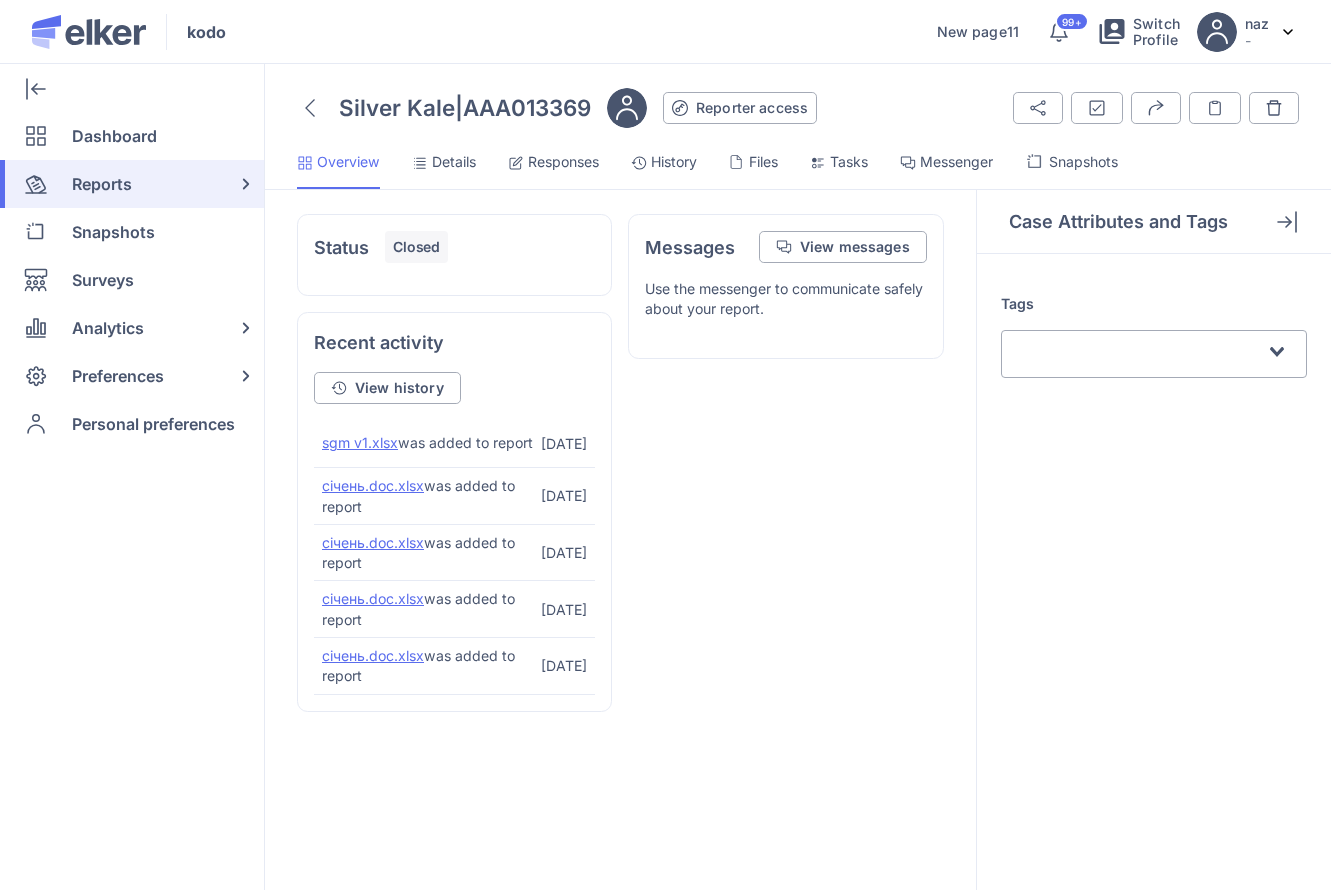 click on "Files" at bounding box center [763, 162] 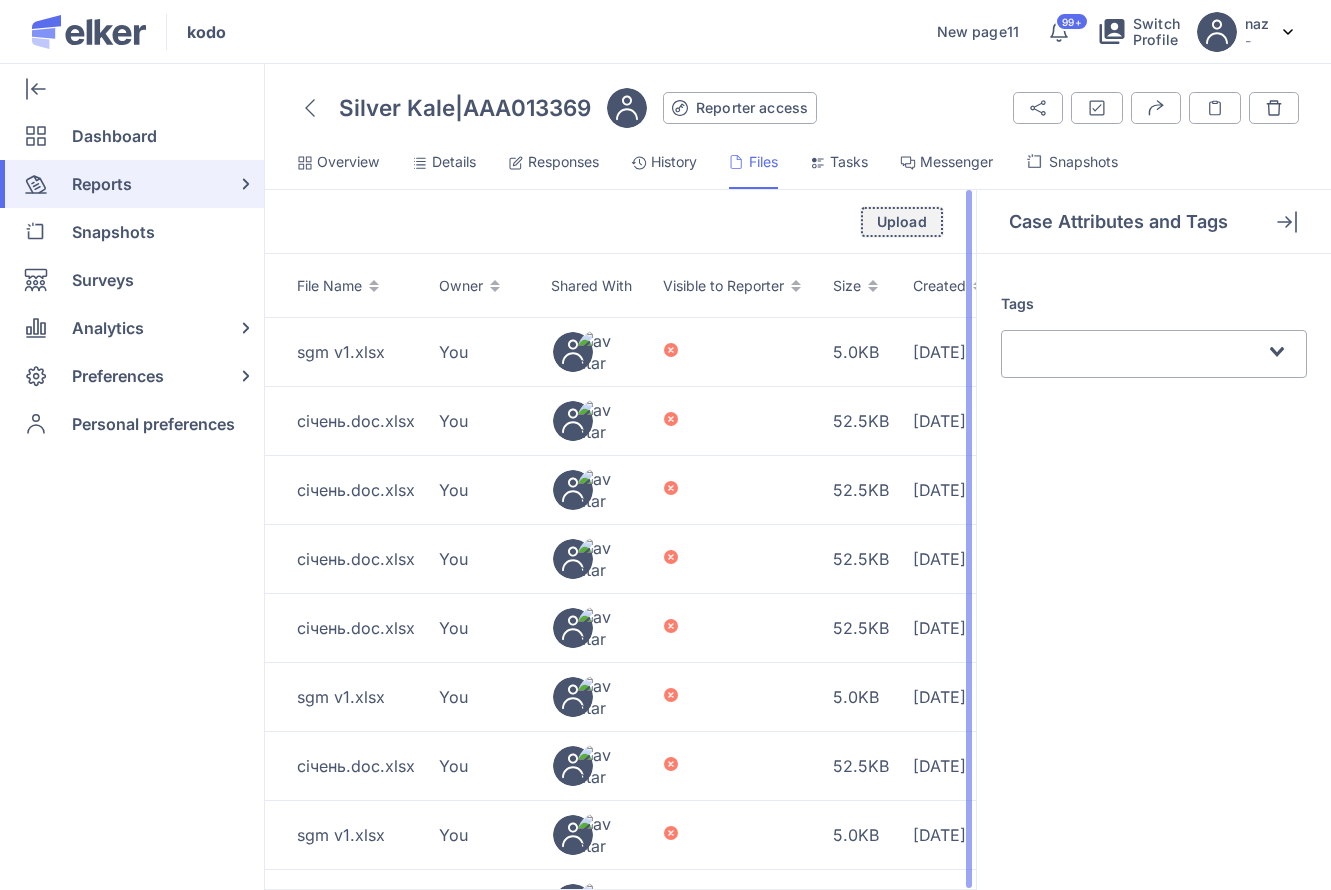 click on "Upload" at bounding box center [902, 222] 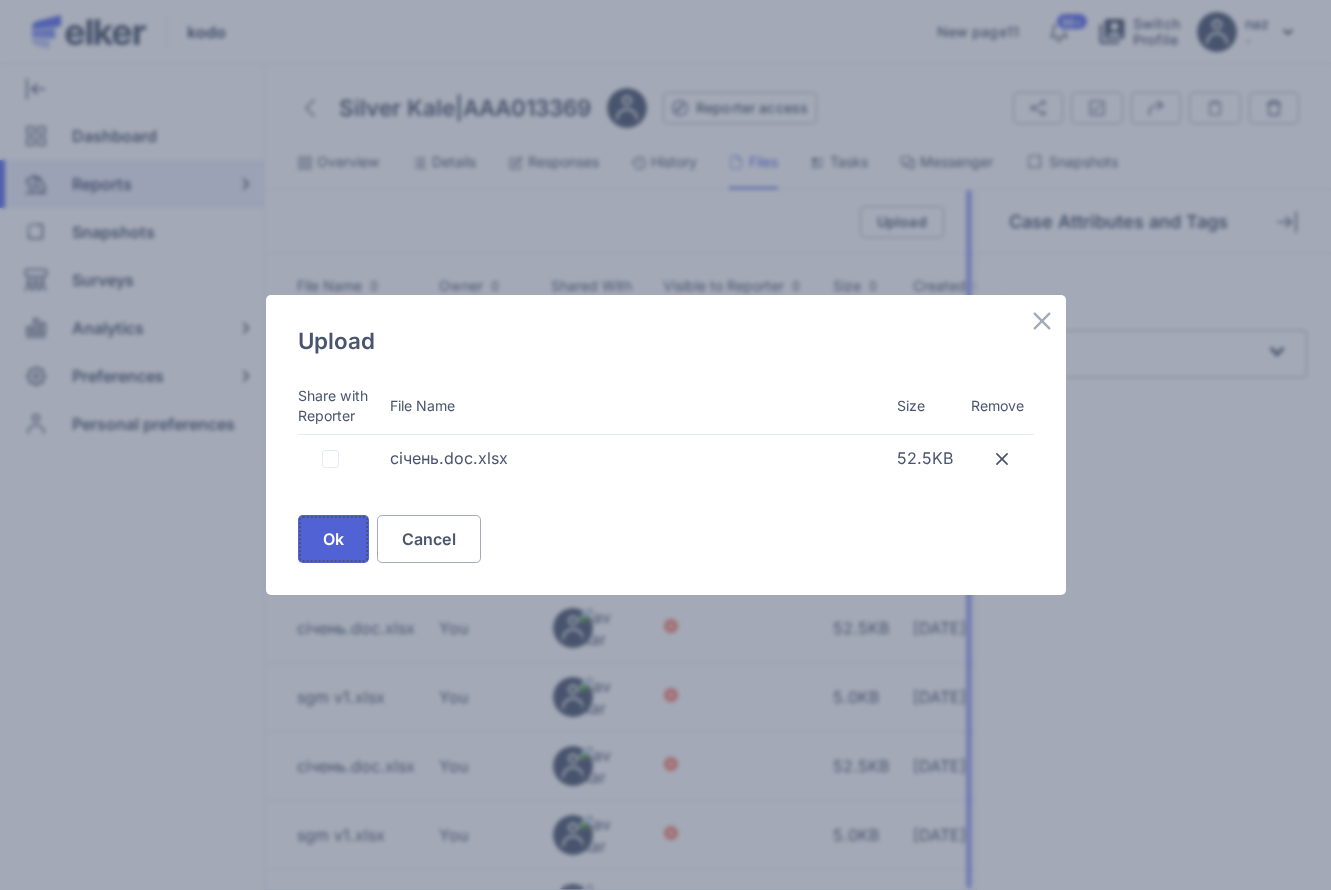 click on "Ok" at bounding box center (333, 539) 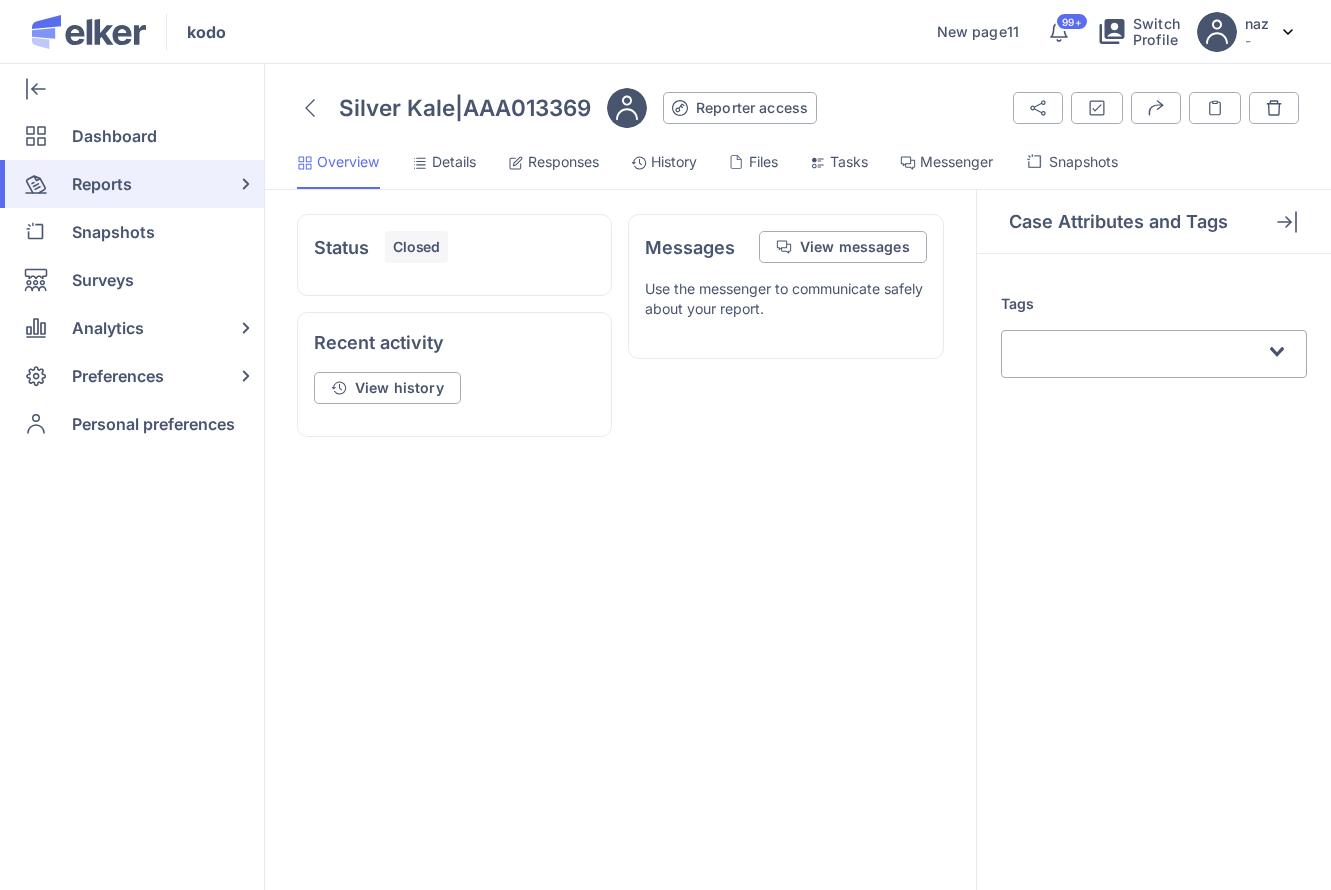 scroll, scrollTop: 0, scrollLeft: 0, axis: both 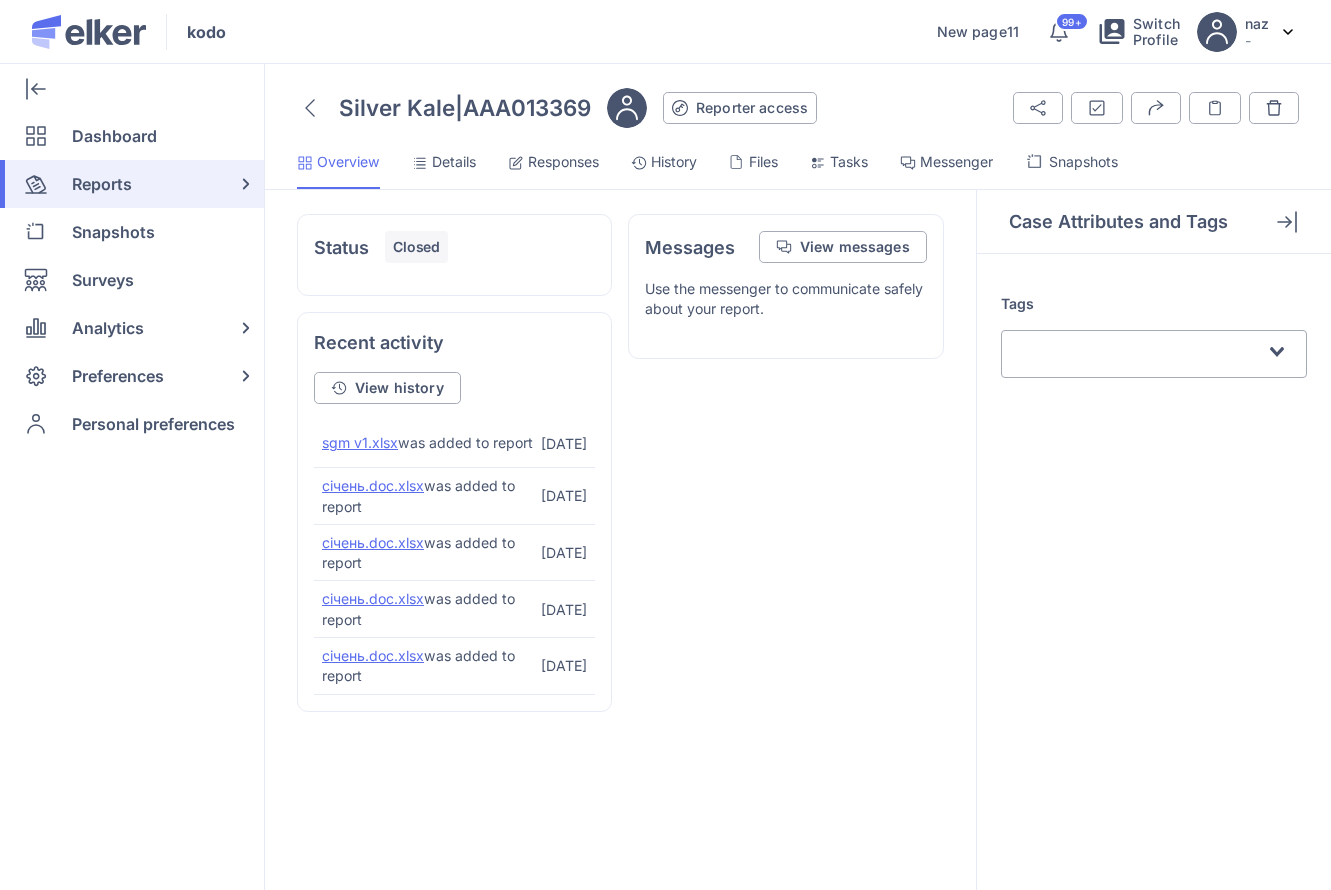click on "Files" at bounding box center (763, 162) 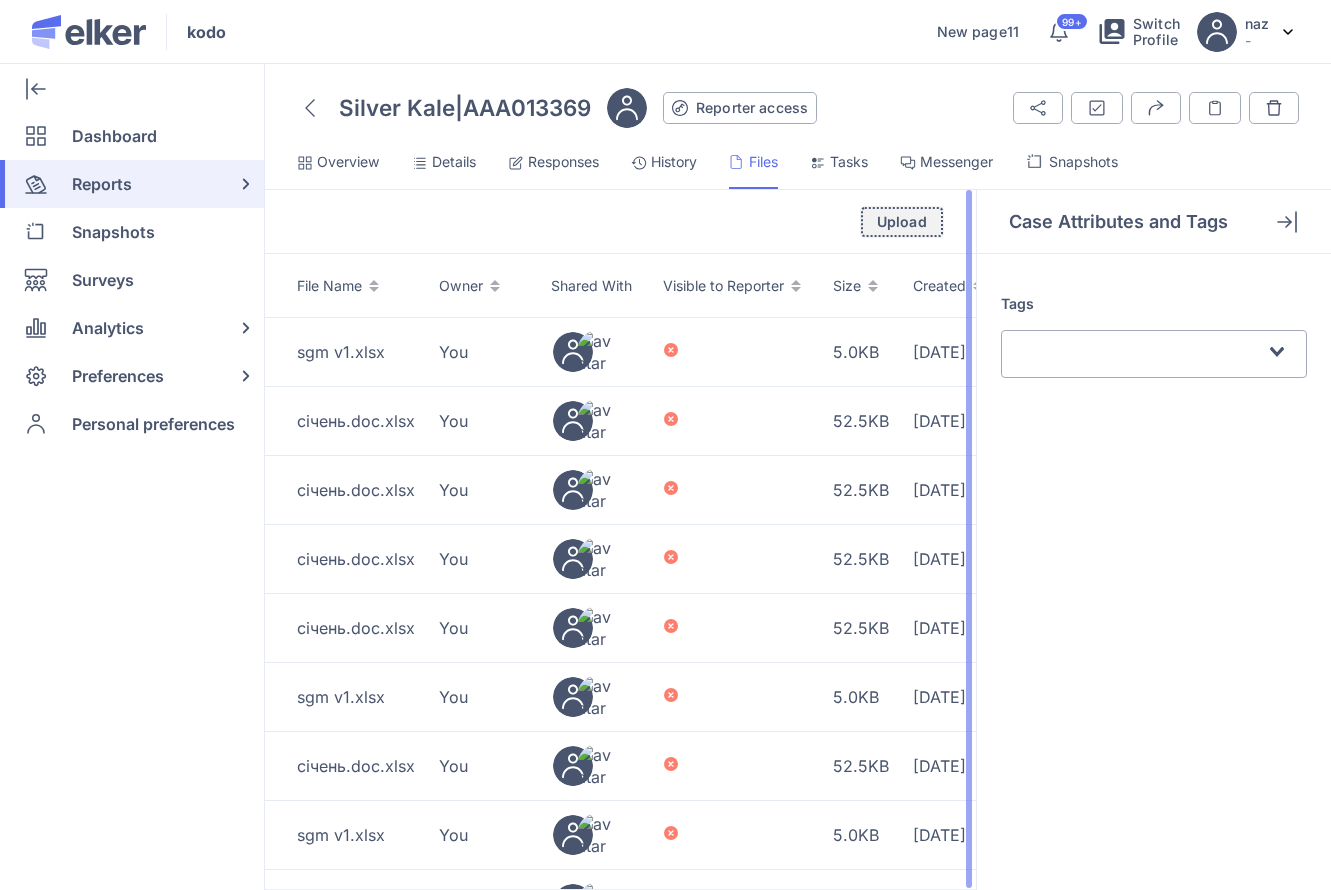 click on "Upload" at bounding box center (902, 222) 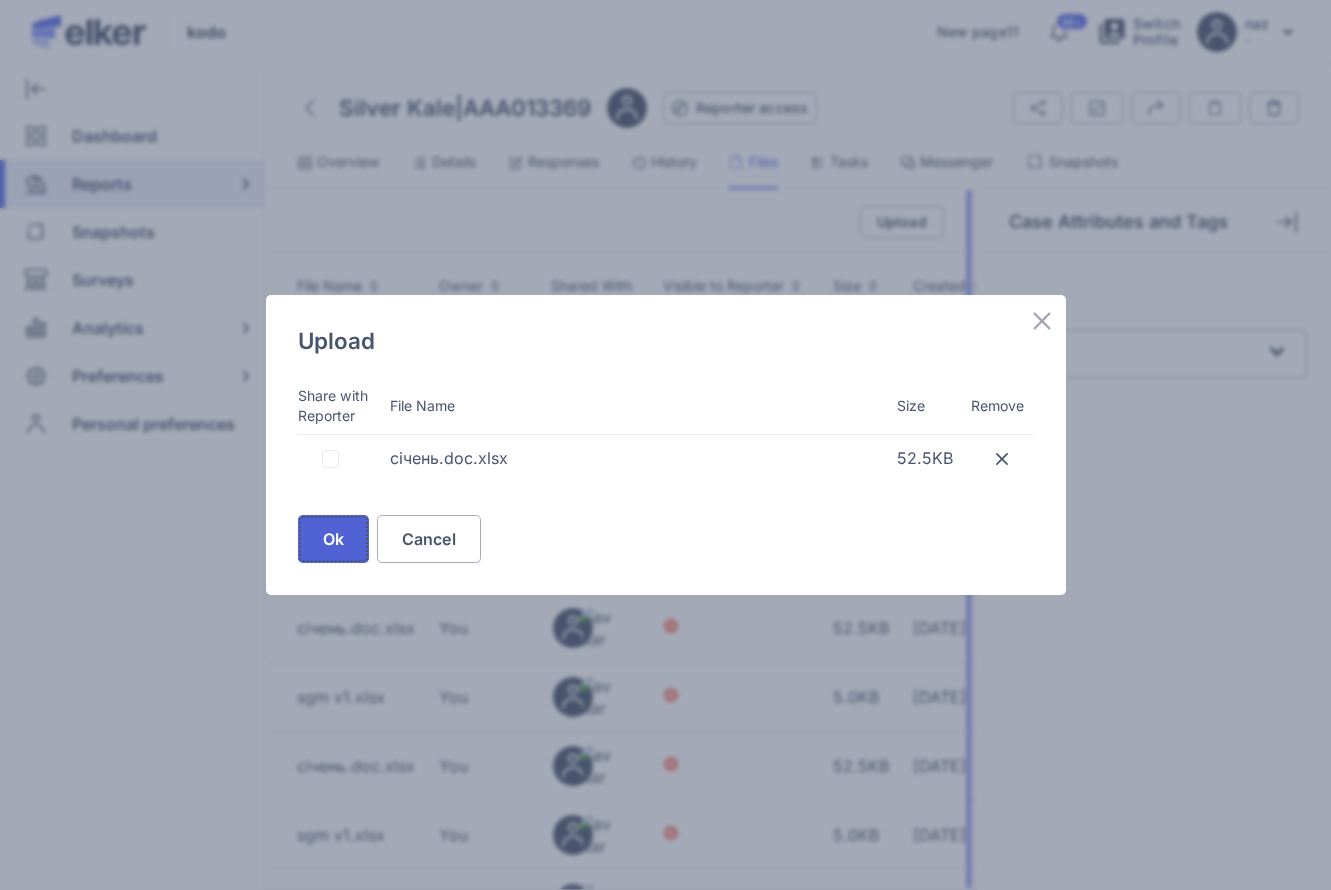 click on "Ok" at bounding box center [333, 539] 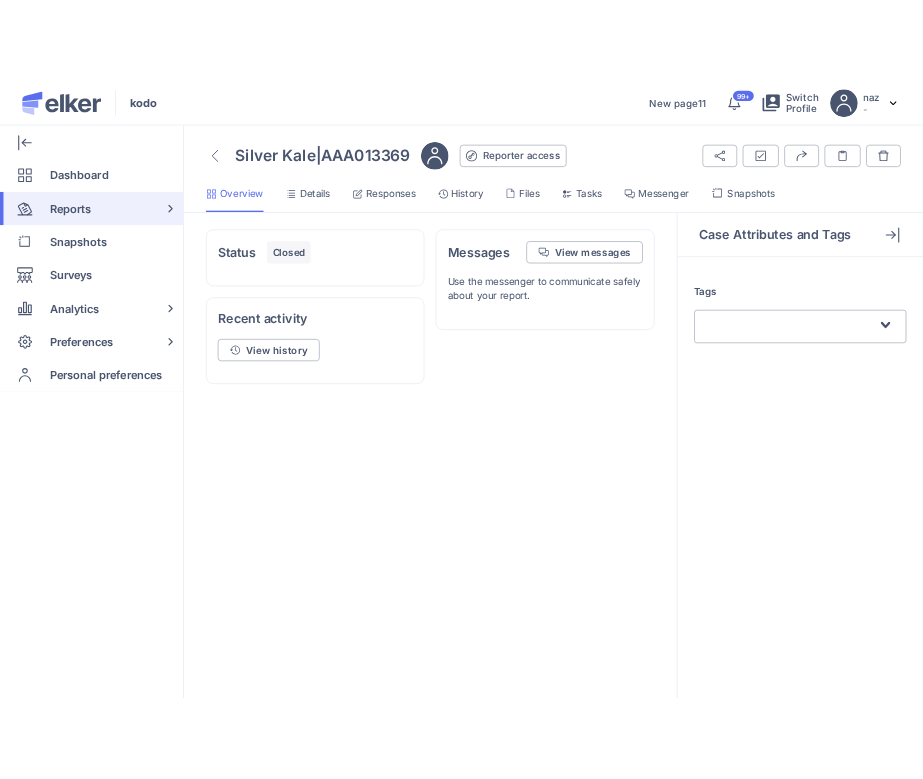 scroll, scrollTop: 0, scrollLeft: 0, axis: both 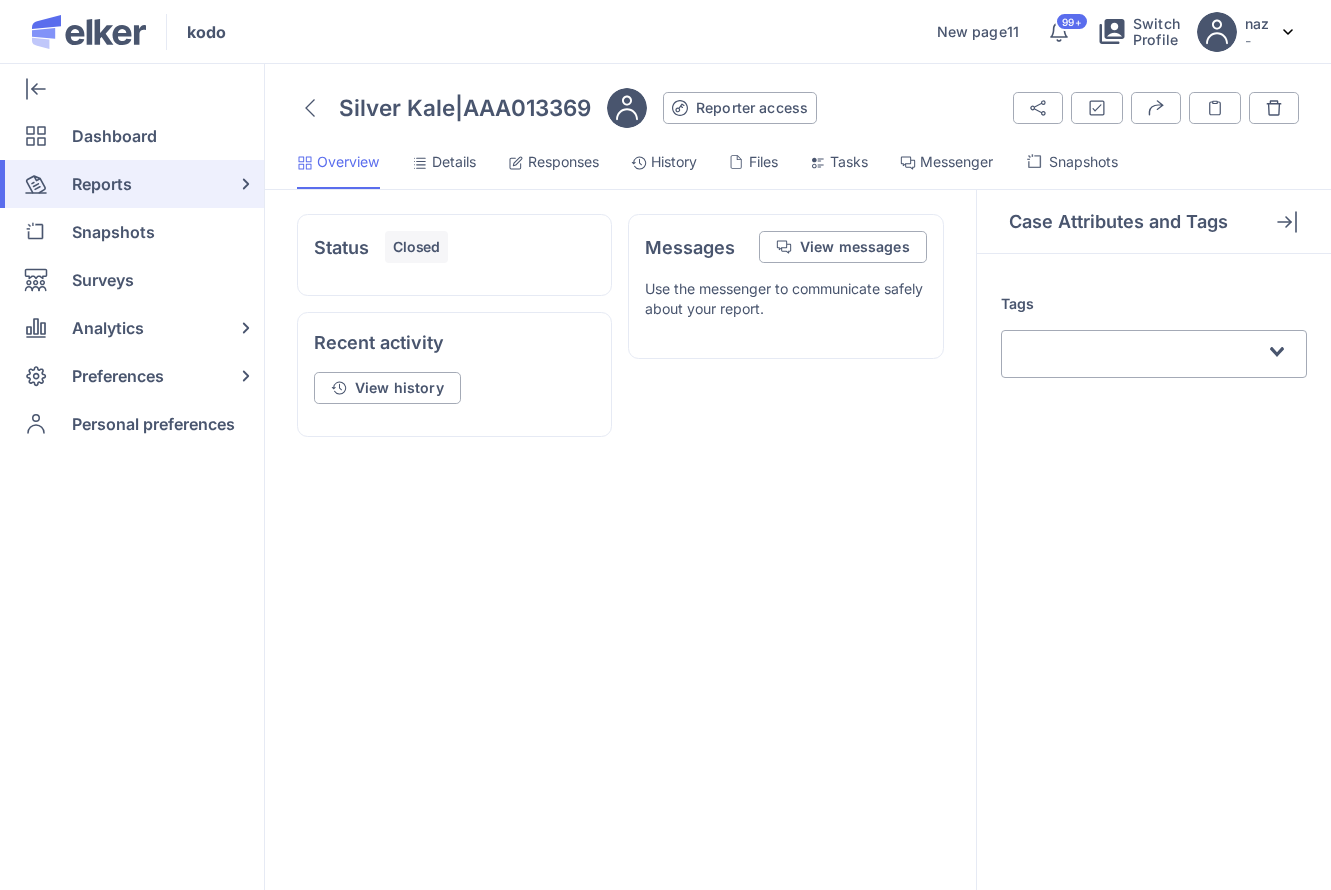 click on "Files" at bounding box center (763, 162) 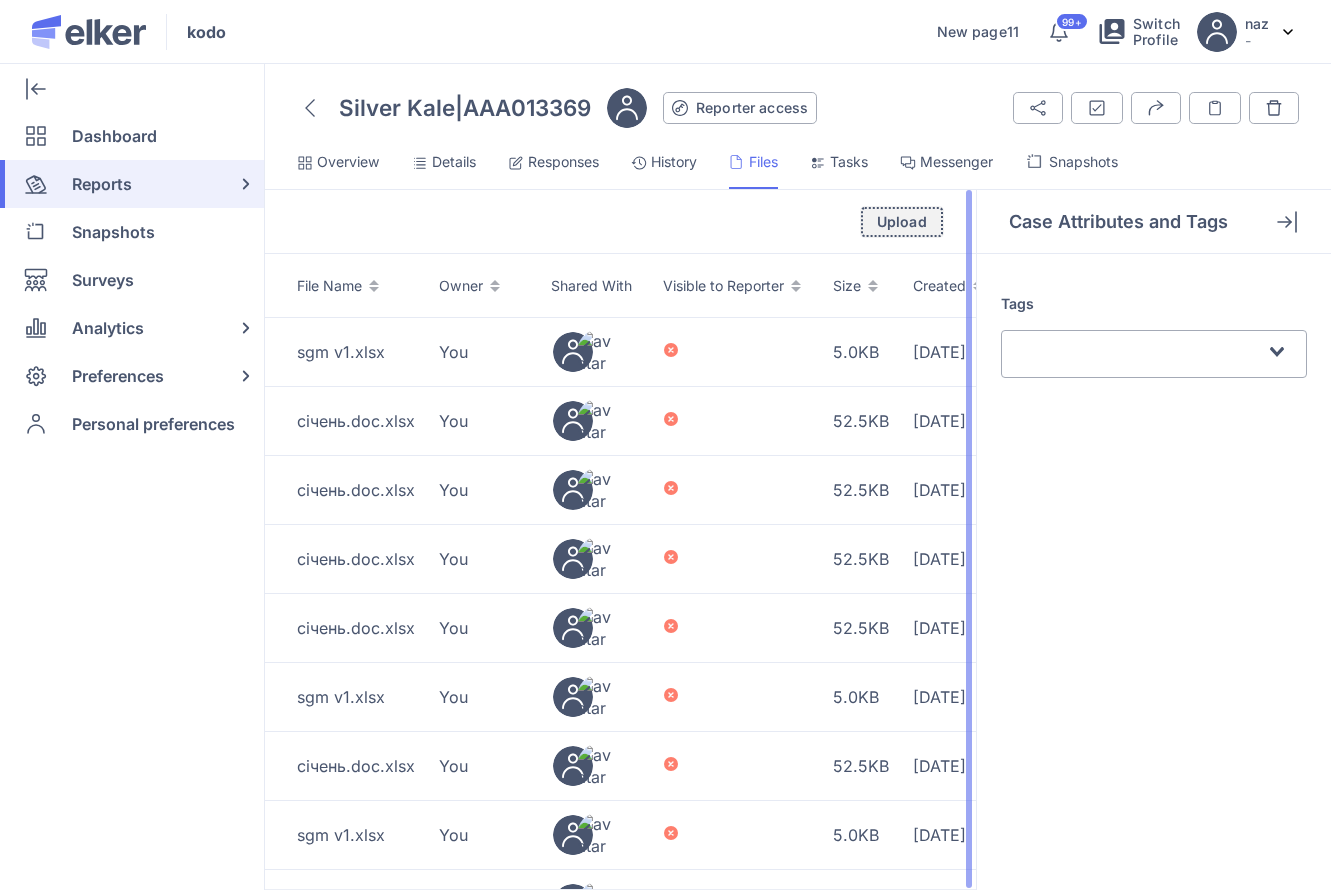 click on "Upload" at bounding box center (902, 222) 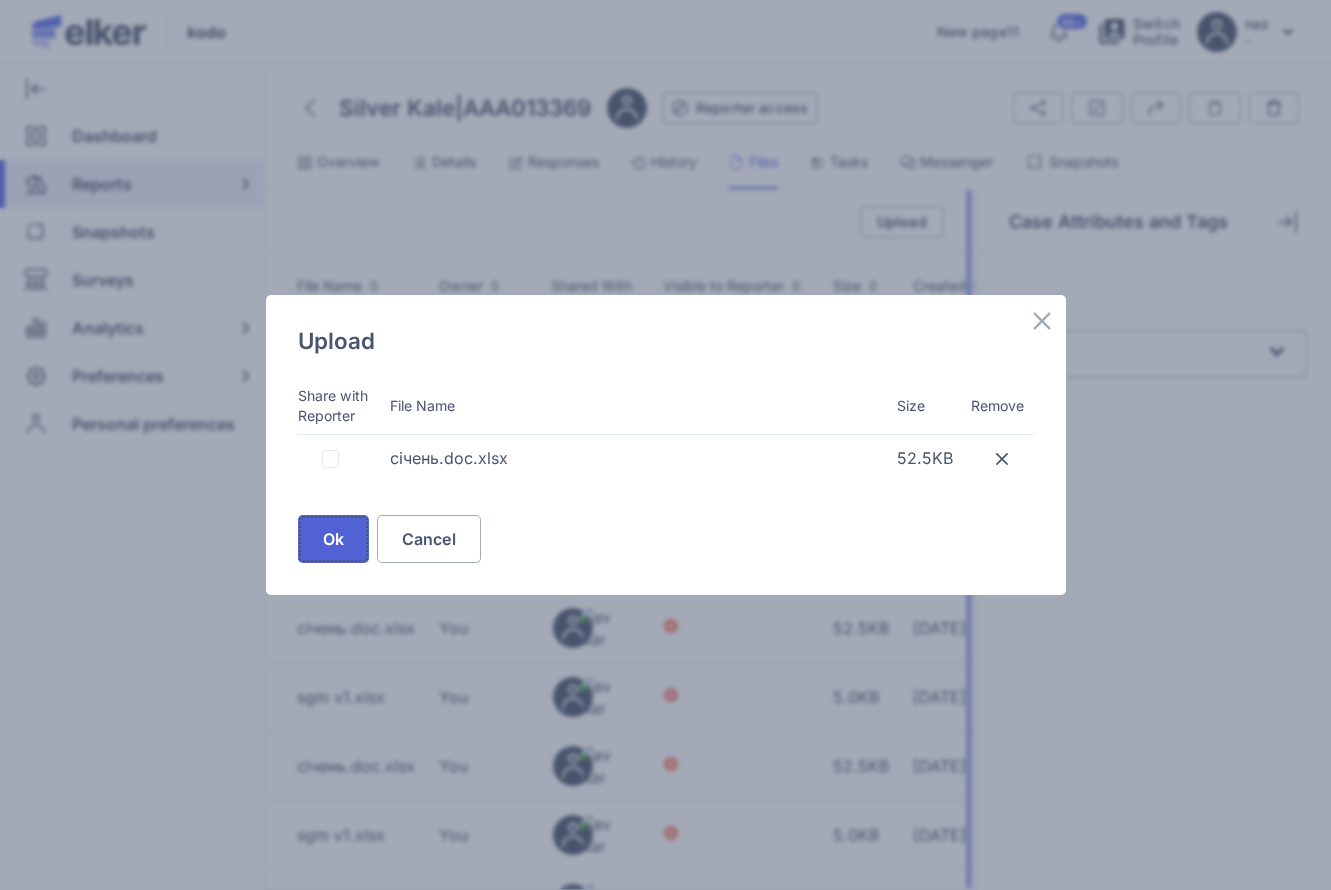 click on "Ok" 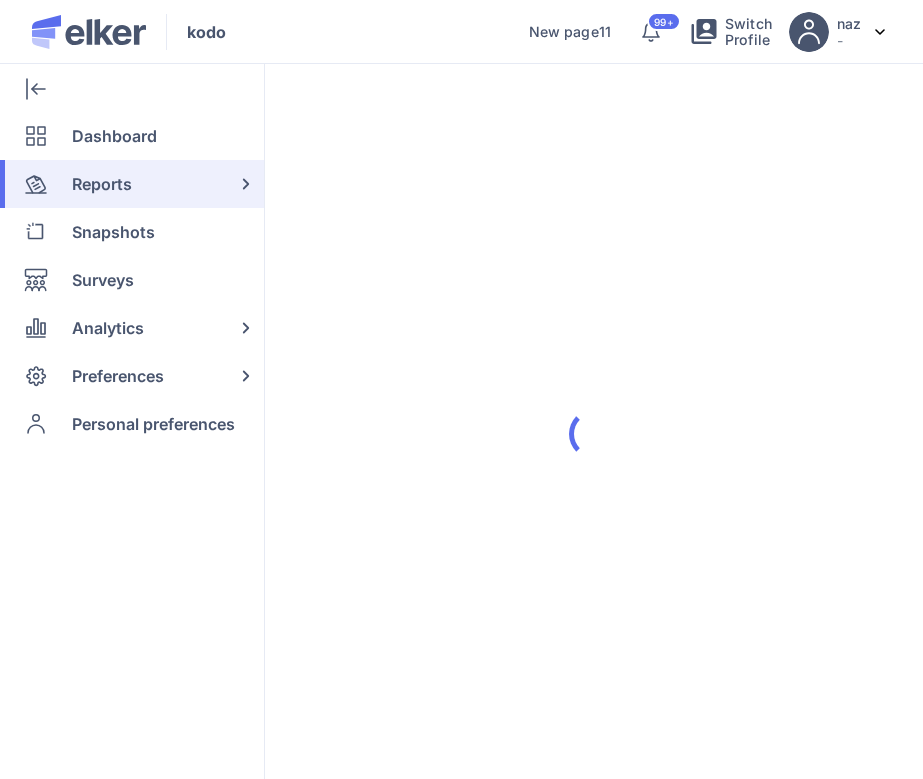 scroll, scrollTop: 0, scrollLeft: 0, axis: both 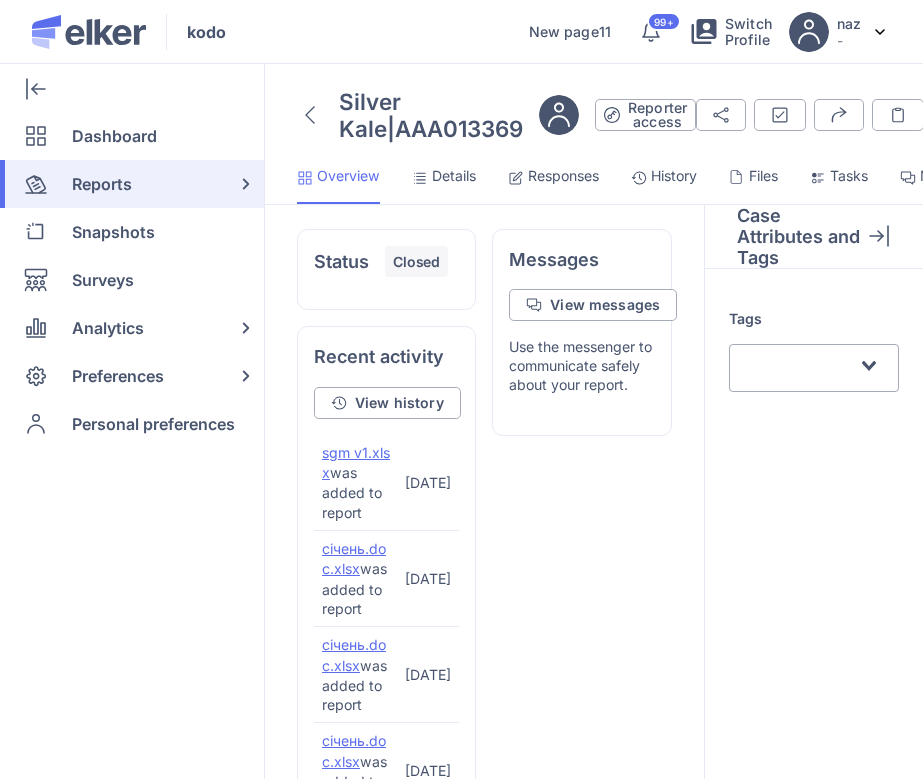 click on "Files" at bounding box center [763, 176] 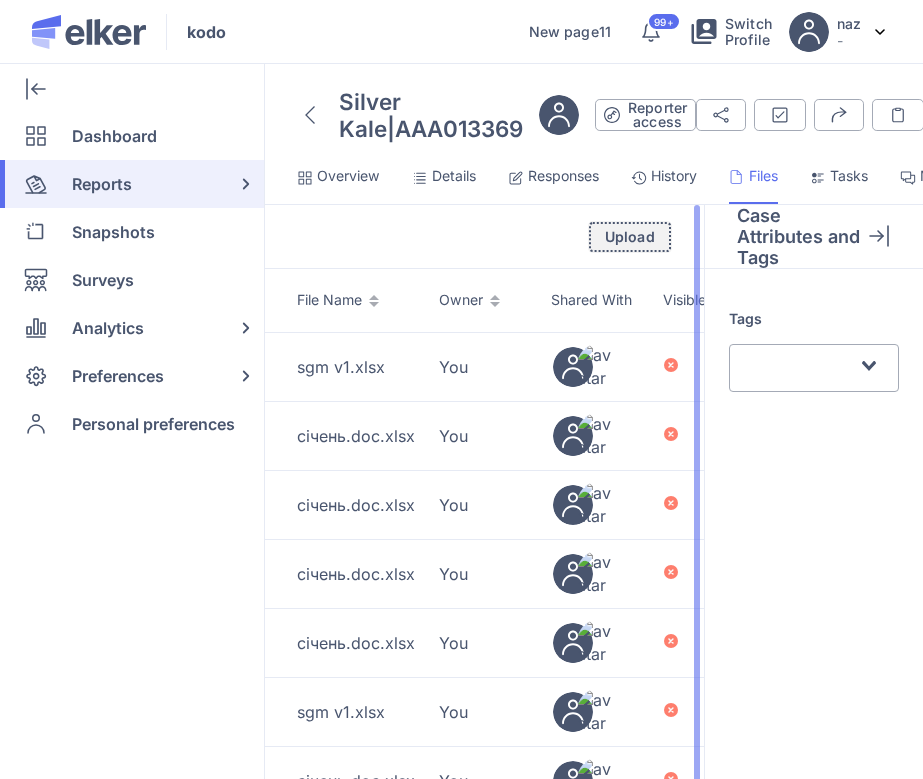 click on "Upload" at bounding box center [630, 237] 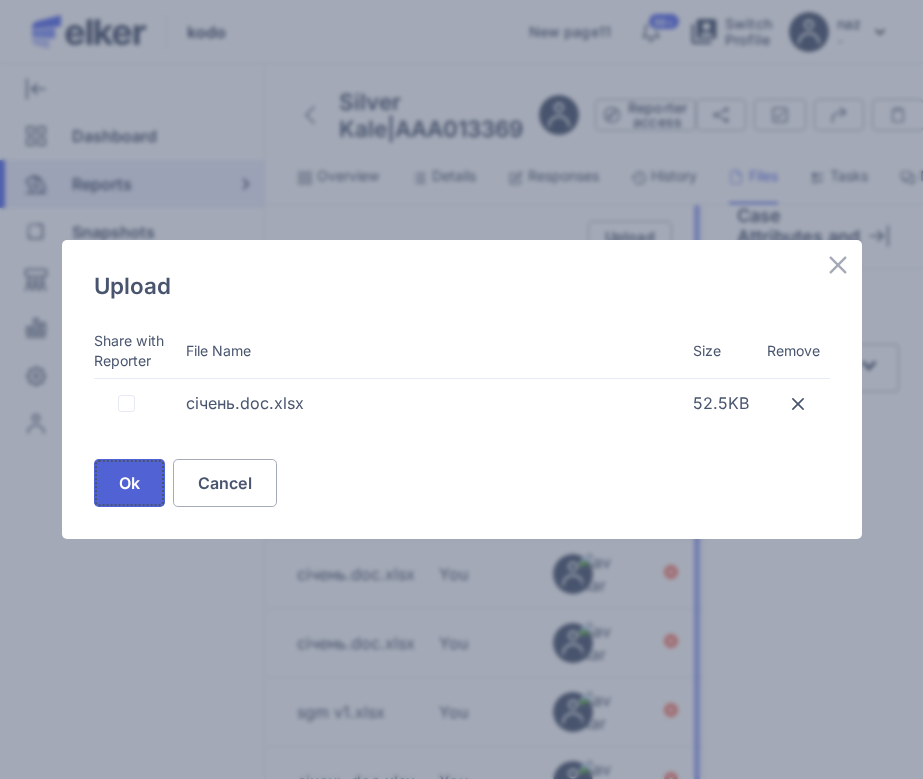 click on "Ok" at bounding box center (129, 483) 